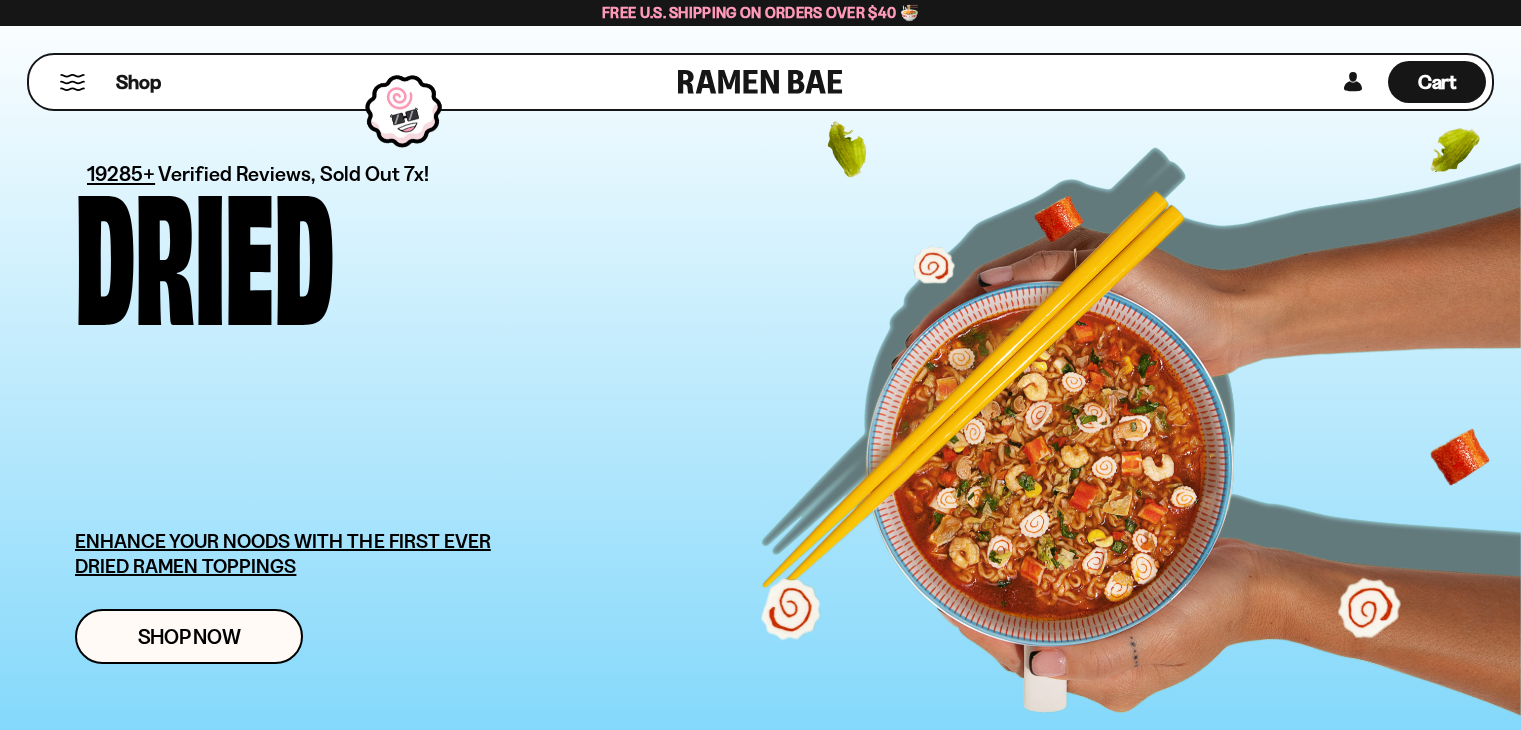 scroll, scrollTop: 0, scrollLeft: 0, axis: both 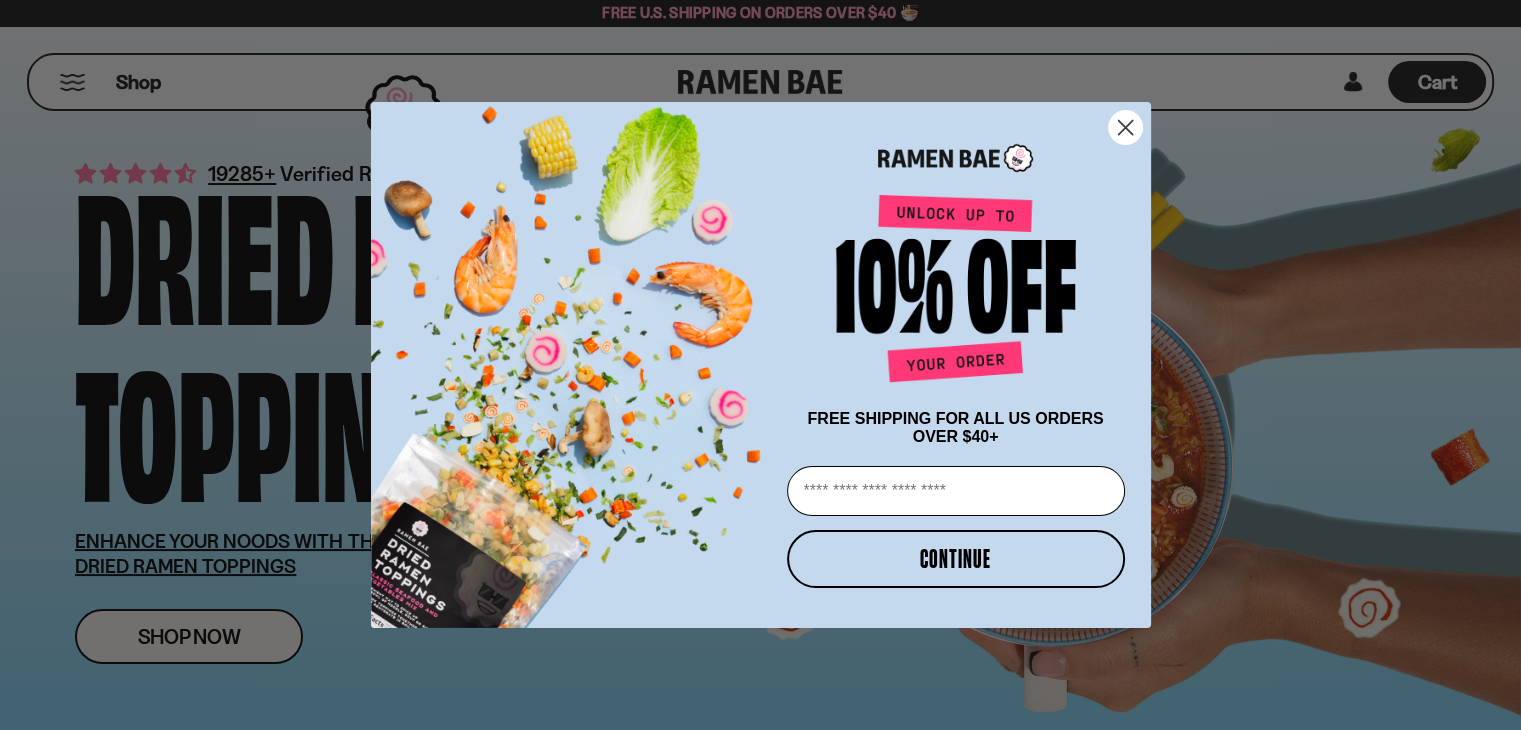 click on "Email" at bounding box center [956, 491] 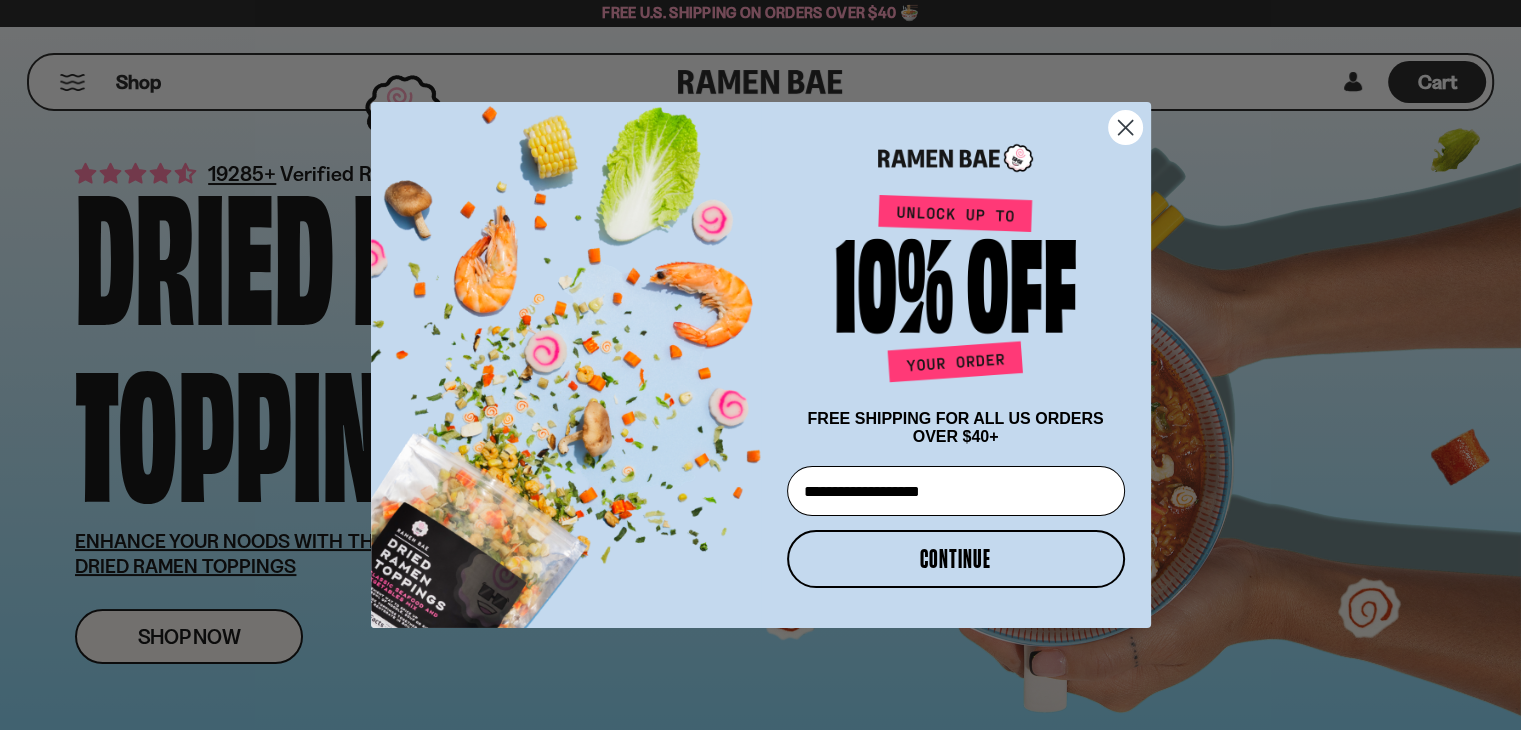 click on "CONTINUE" at bounding box center (956, 559) 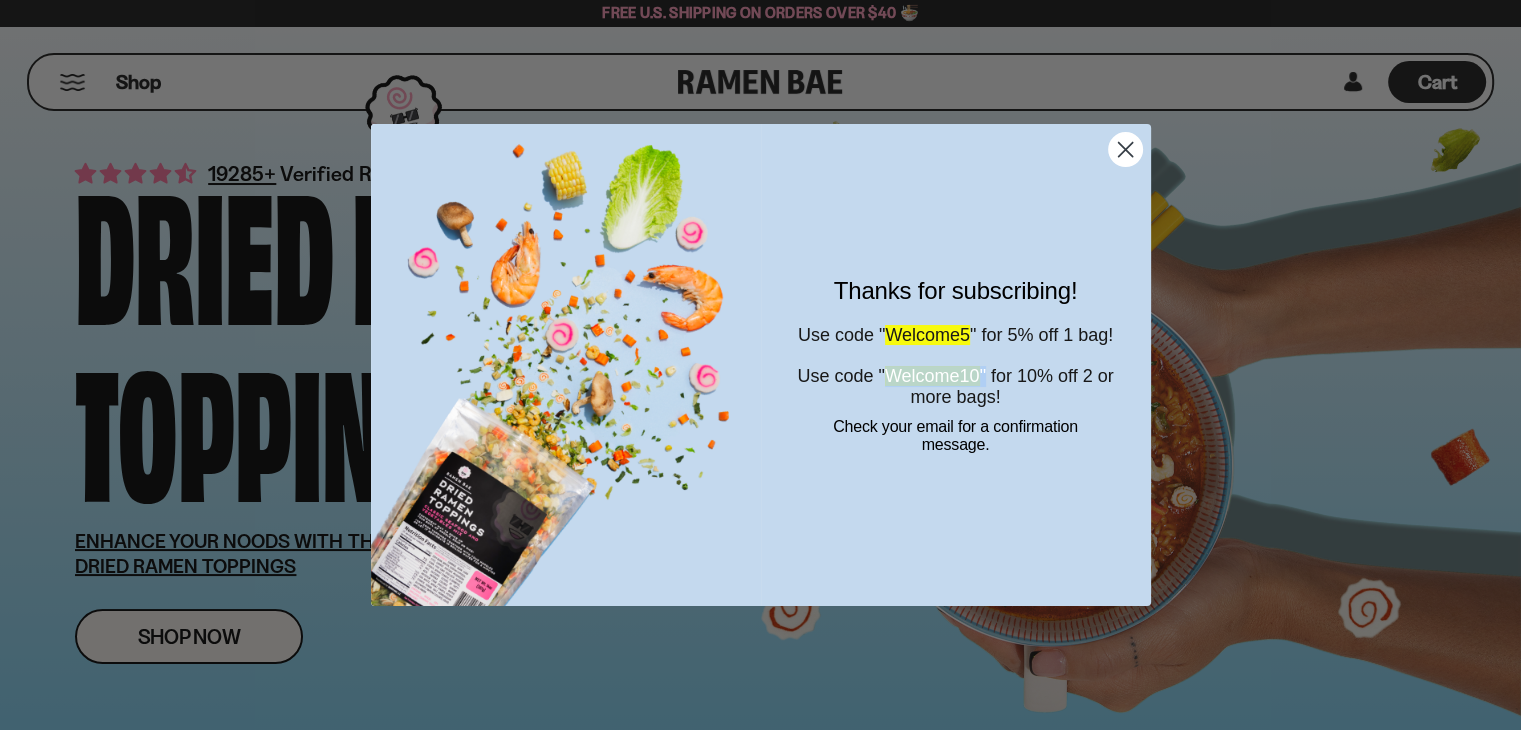 drag, startPoint x: 912, startPoint y: 389, endPoint x: 1025, endPoint y: 393, distance: 113.07078 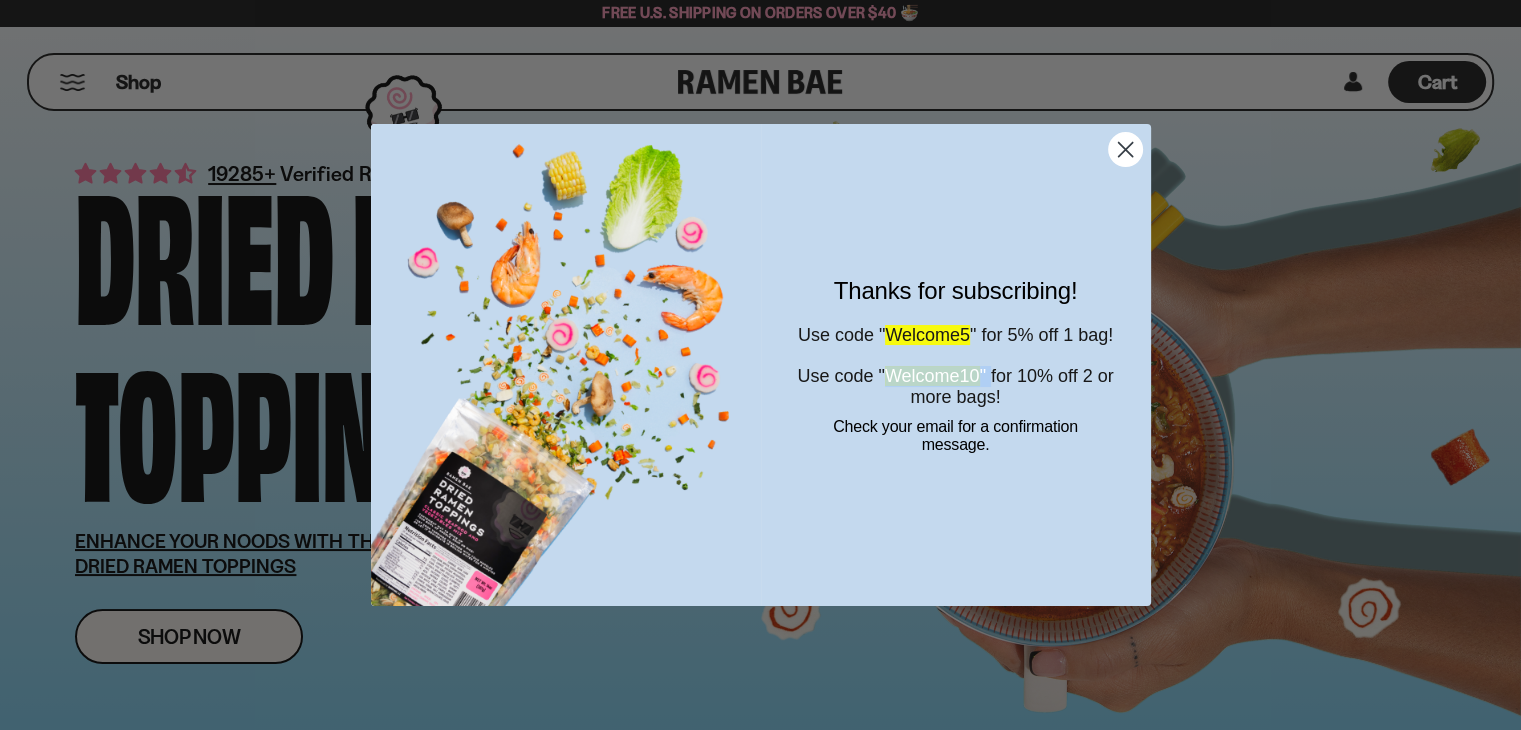 drag, startPoint x: 1028, startPoint y: 388, endPoint x: 941, endPoint y: 382, distance: 87.20665 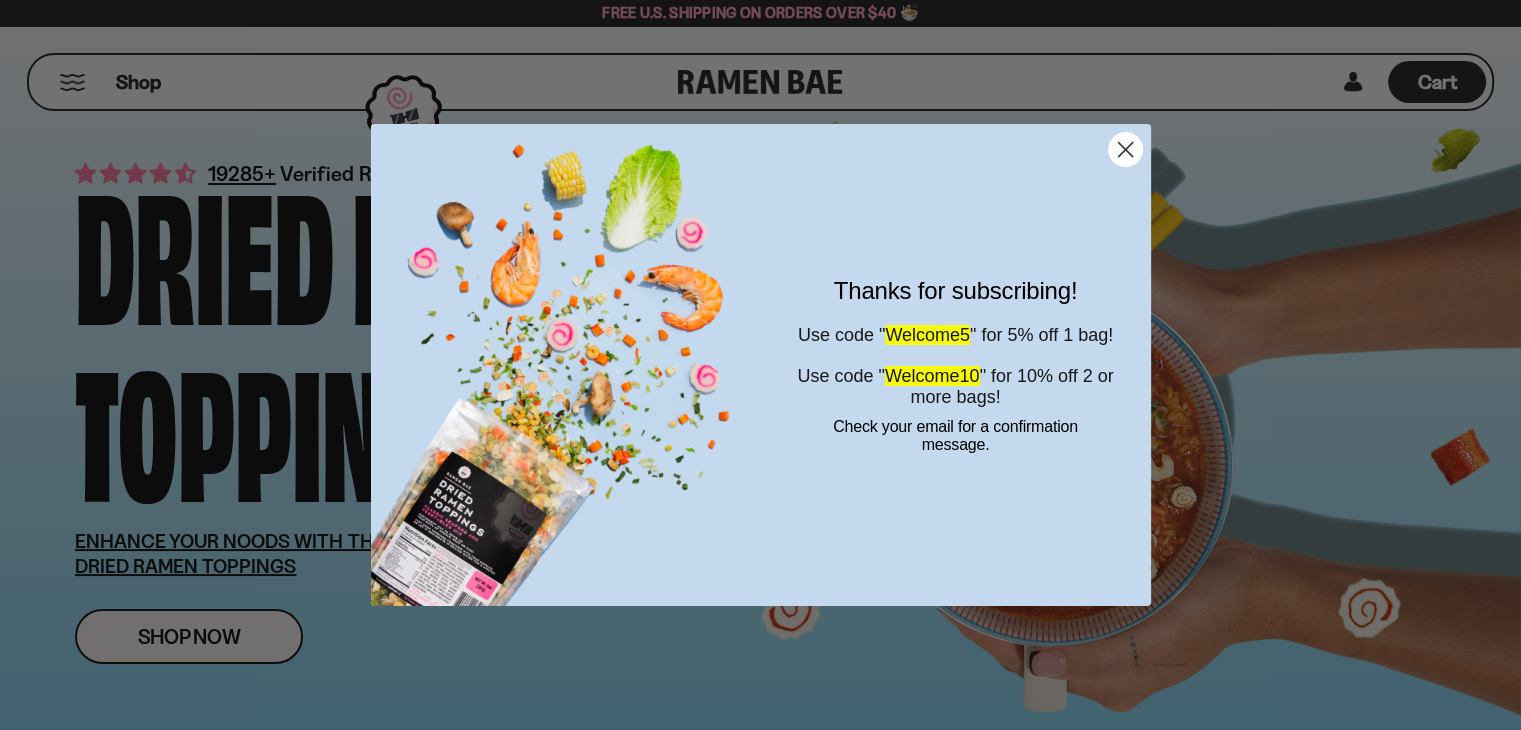click on "Welcome10" at bounding box center (932, 376) 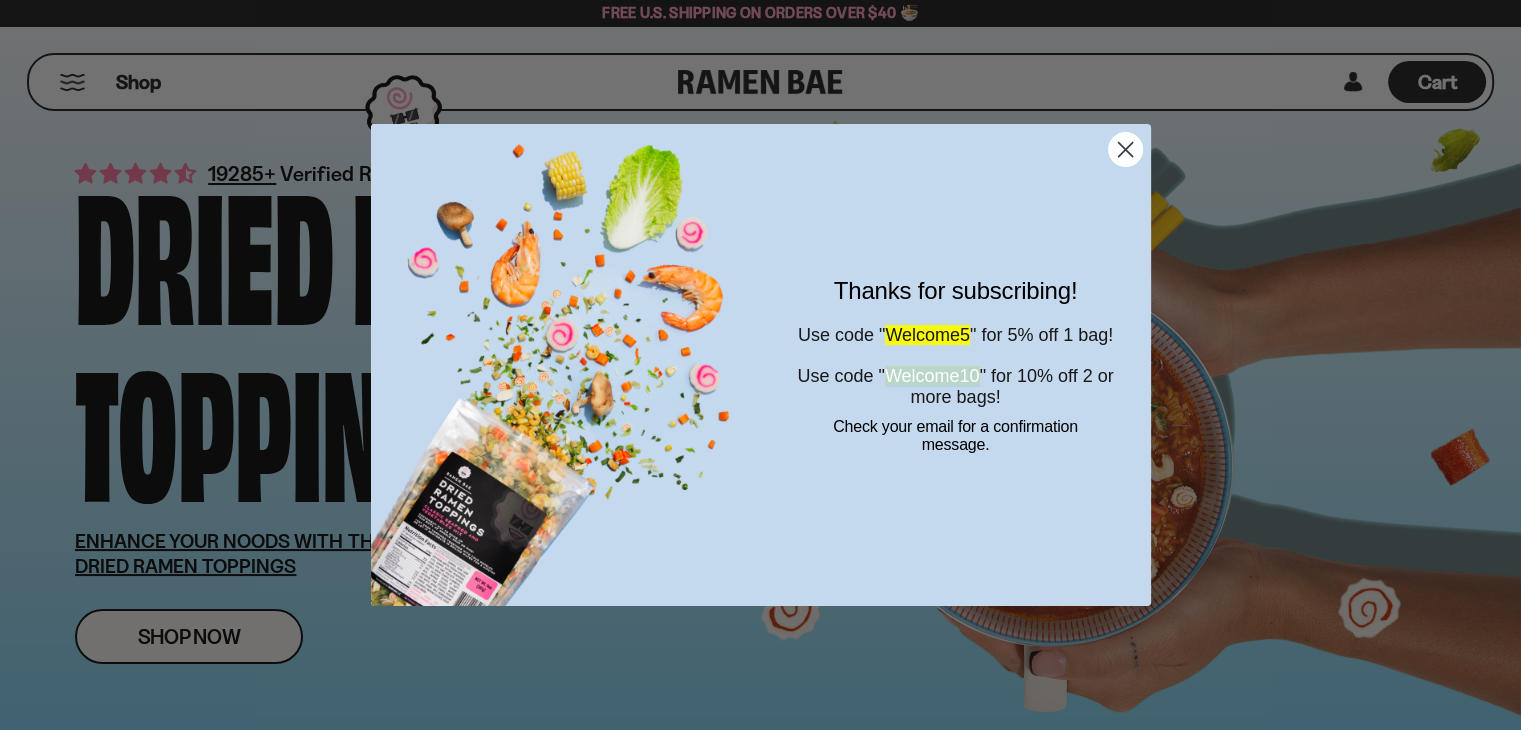 click on "Welcome10" at bounding box center [932, 376] 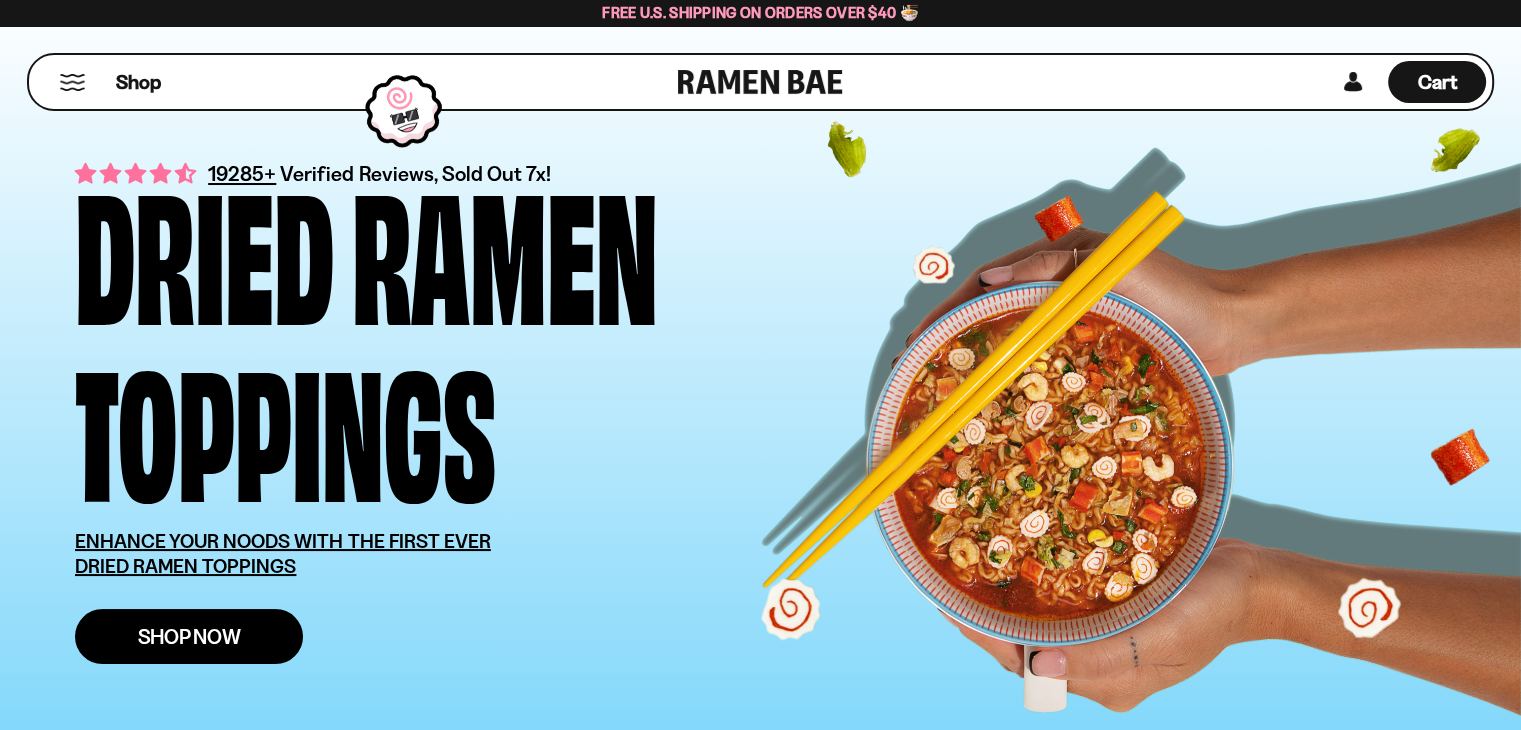 click on "Shop Now" at bounding box center [189, 636] 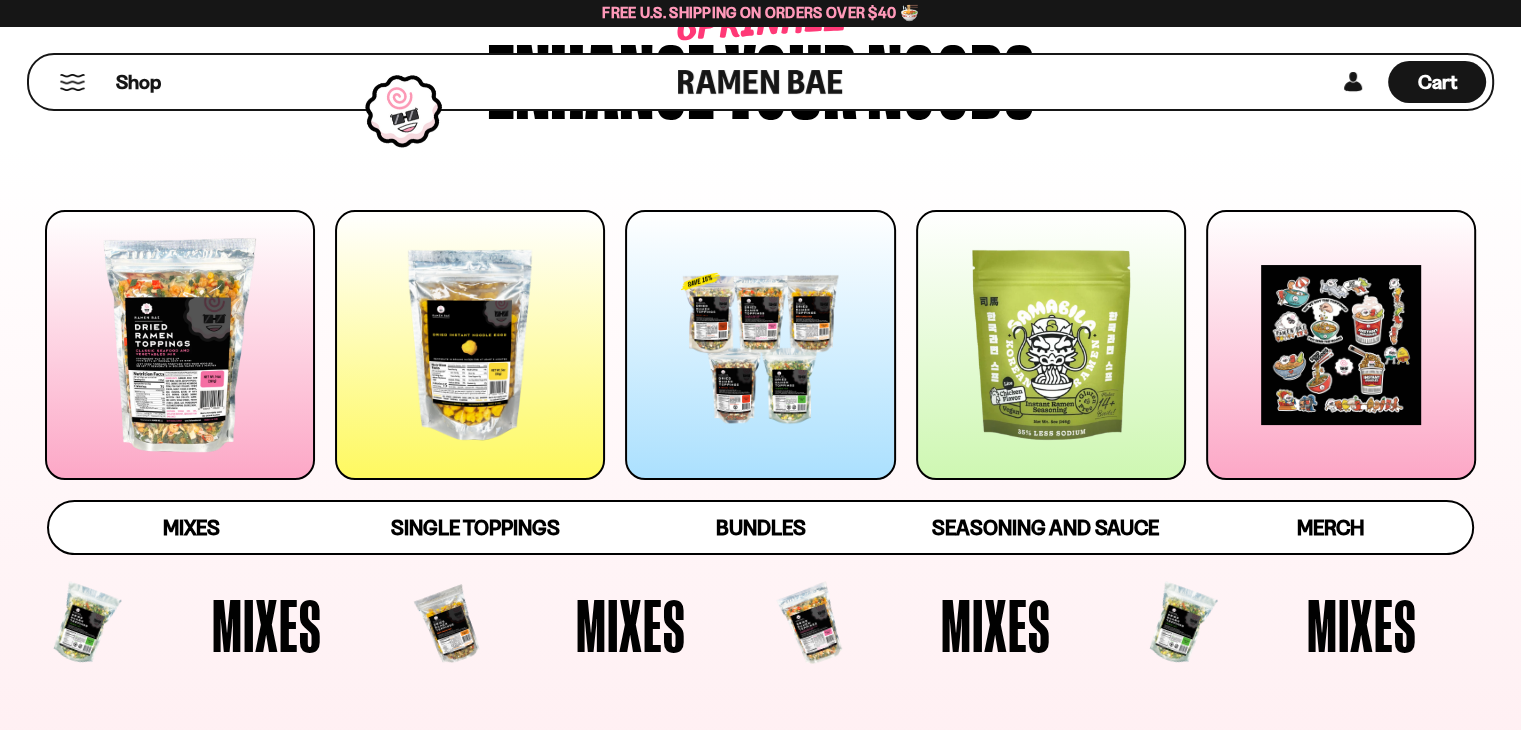 scroll, scrollTop: 200, scrollLeft: 0, axis: vertical 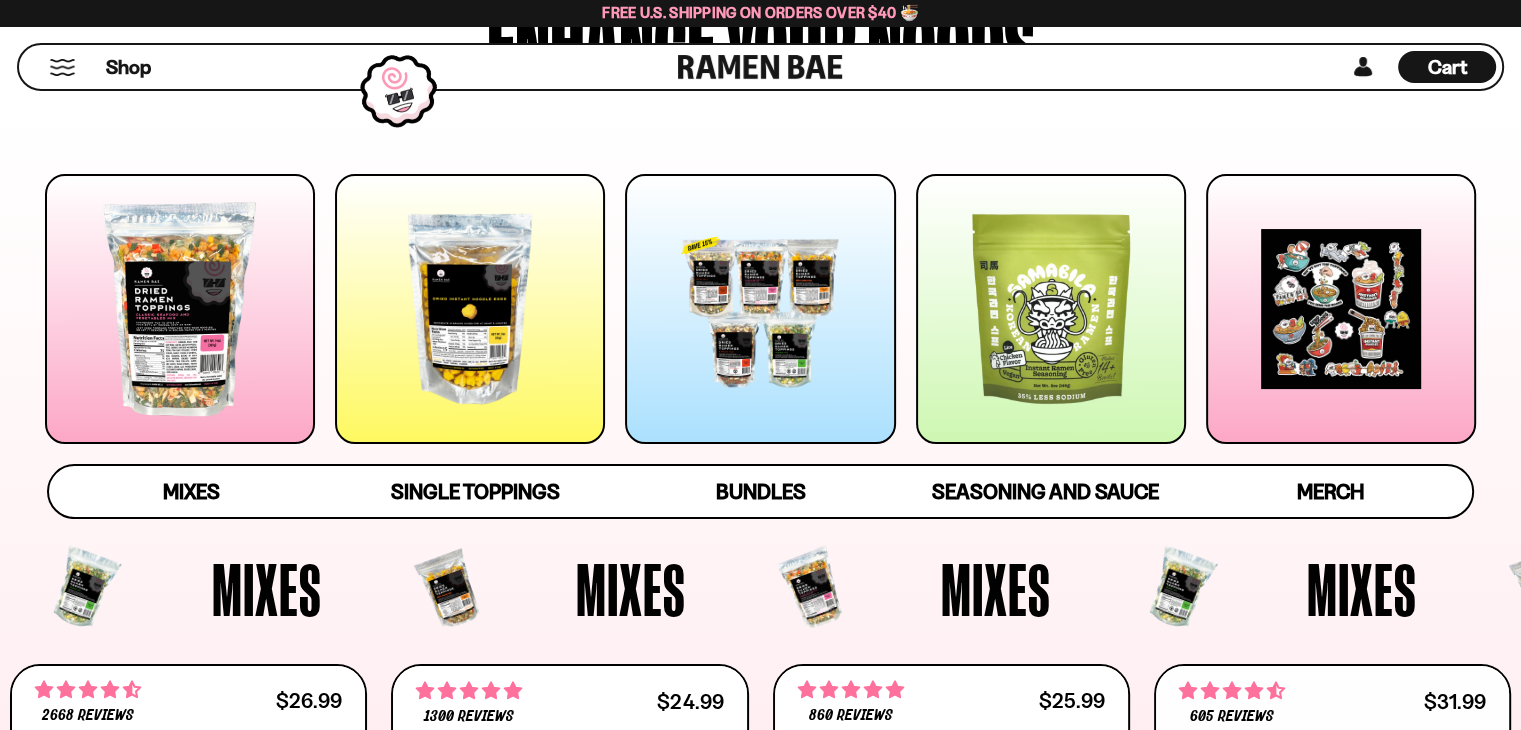click at bounding box center [760, 309] 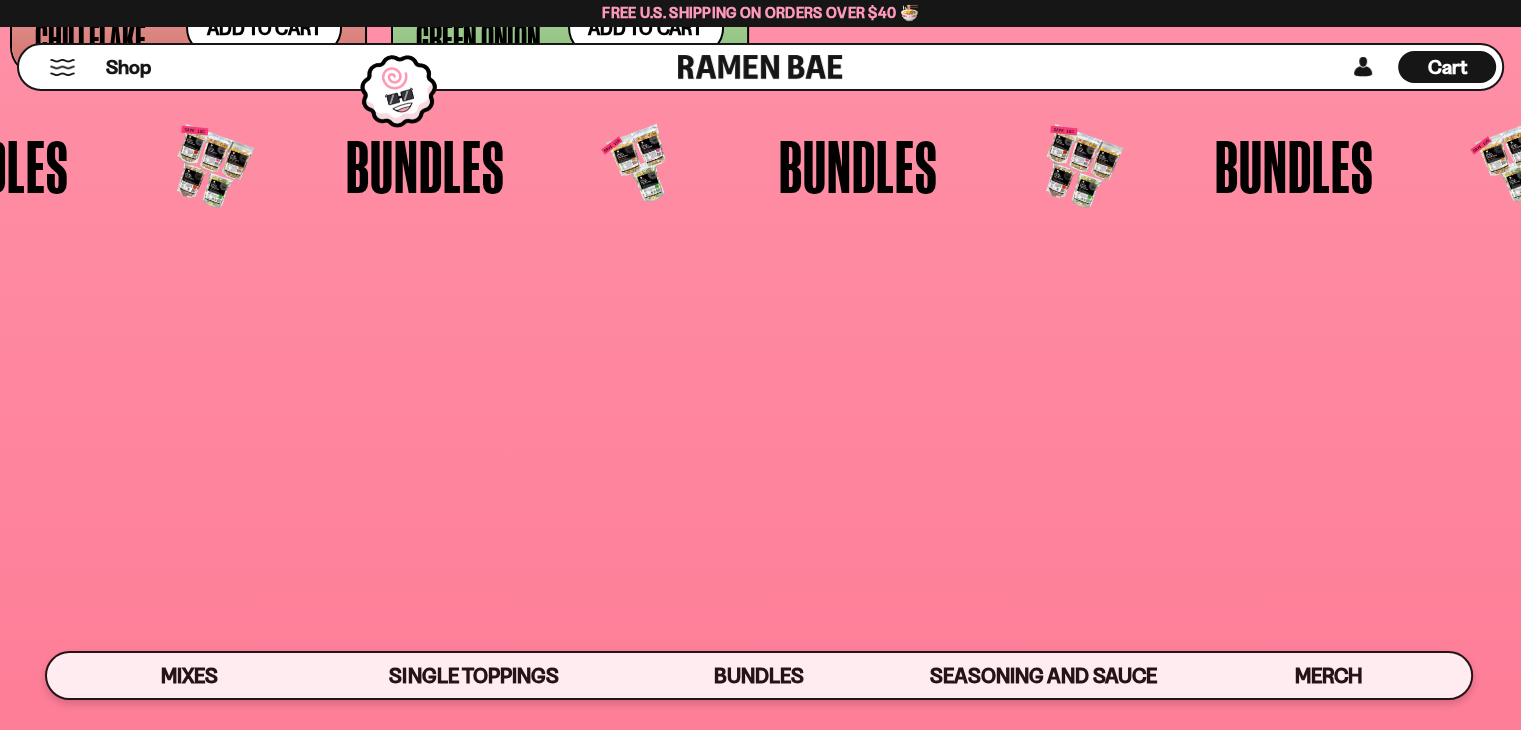 scroll, scrollTop: 4757, scrollLeft: 0, axis: vertical 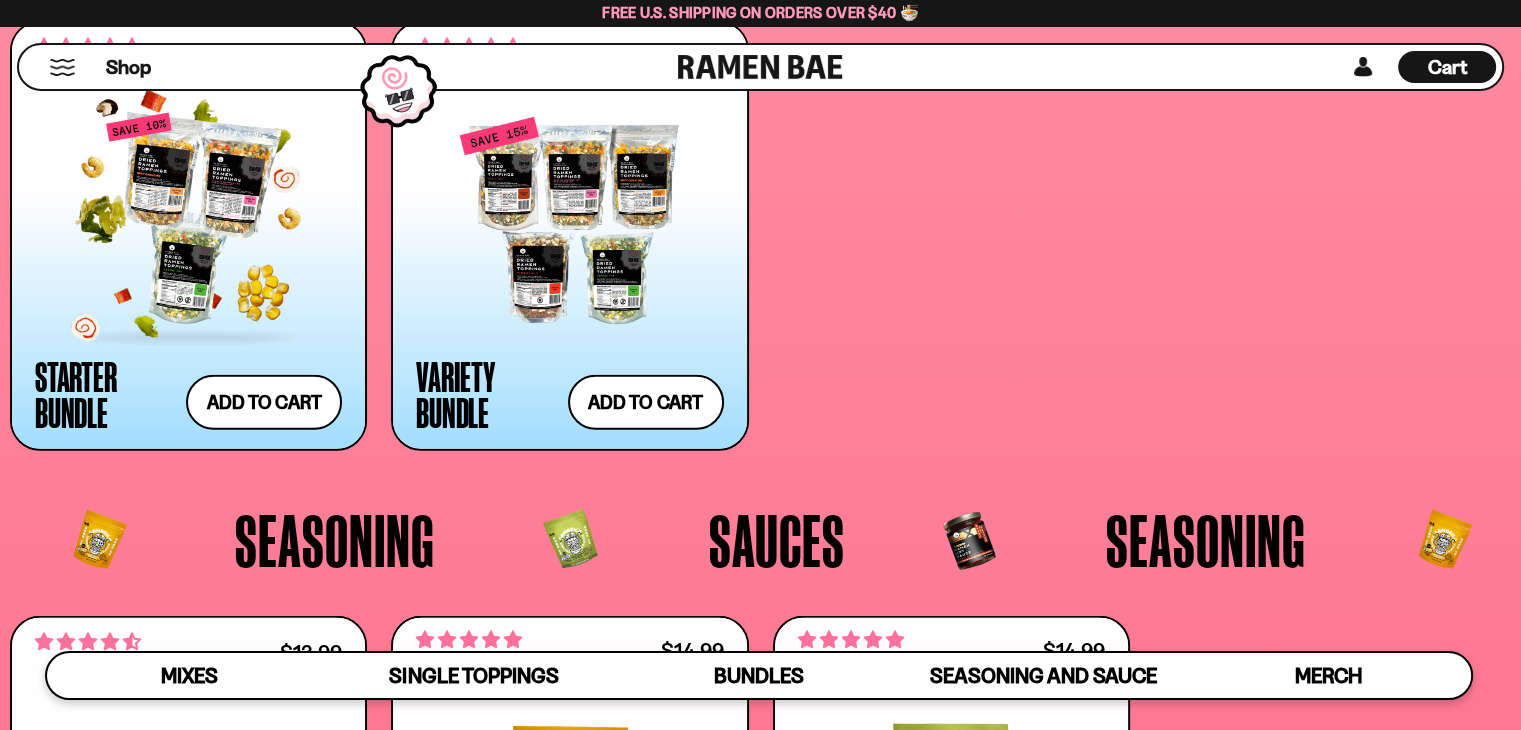 click at bounding box center [188, 221] 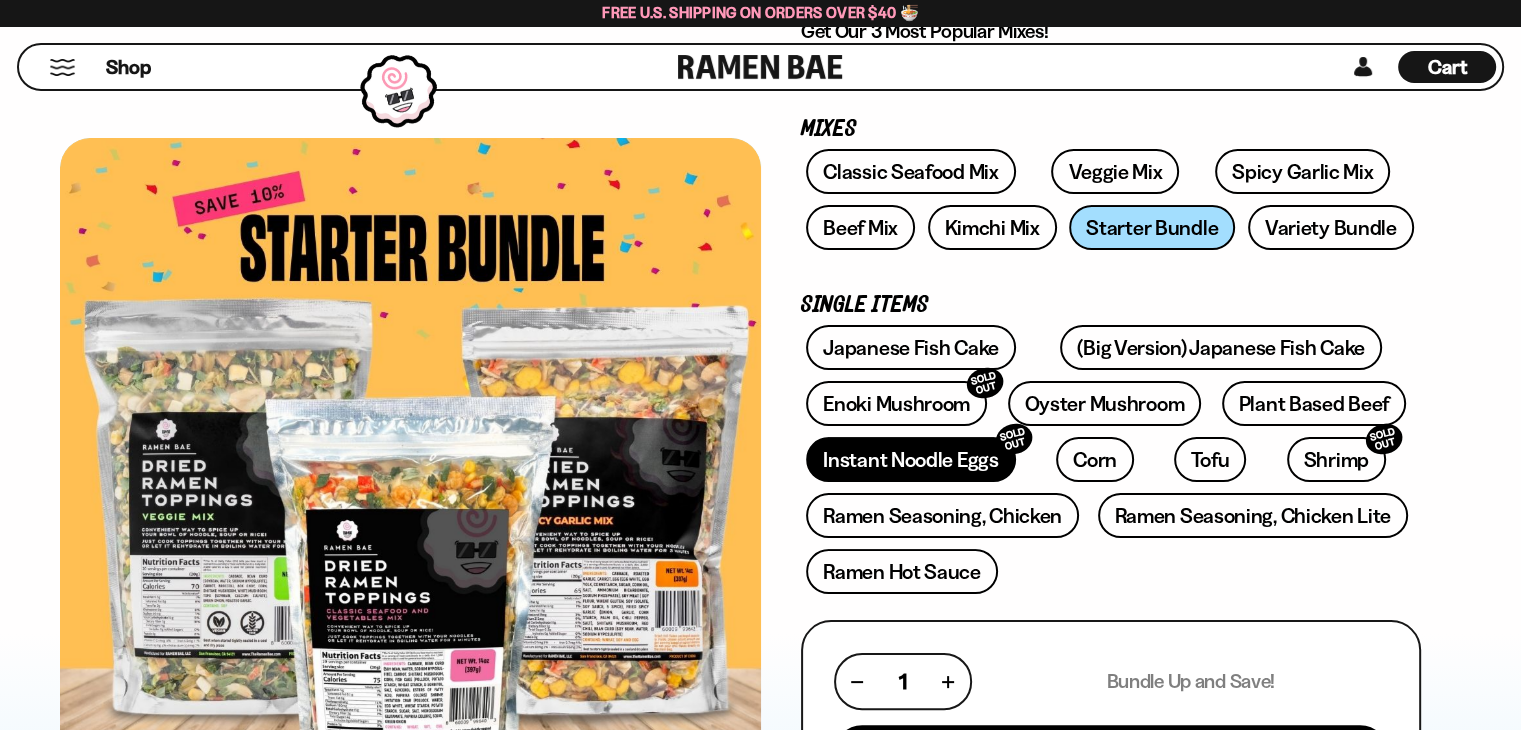 scroll, scrollTop: 300, scrollLeft: 0, axis: vertical 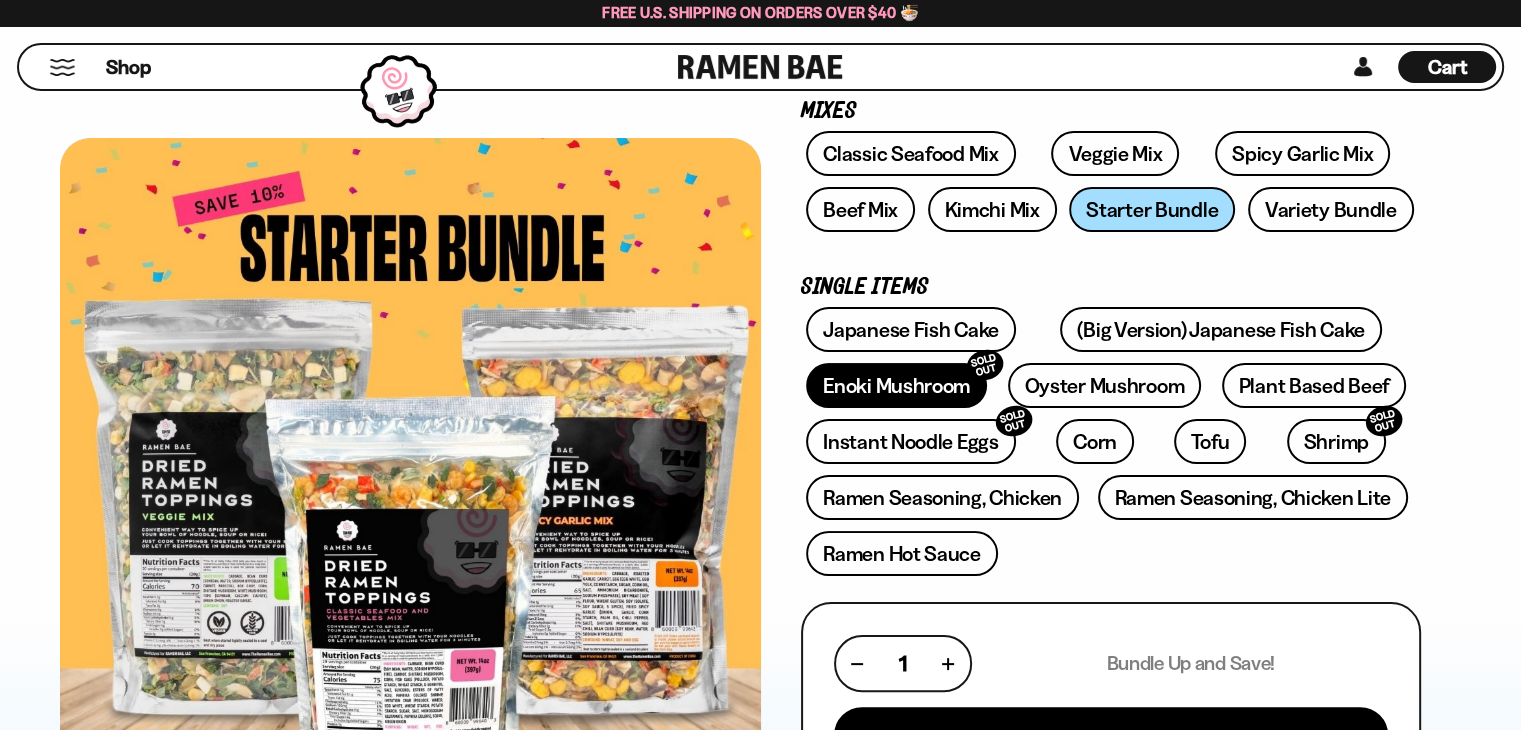 click on "Enoki Mushroom
SOLD OUT" at bounding box center (896, 385) 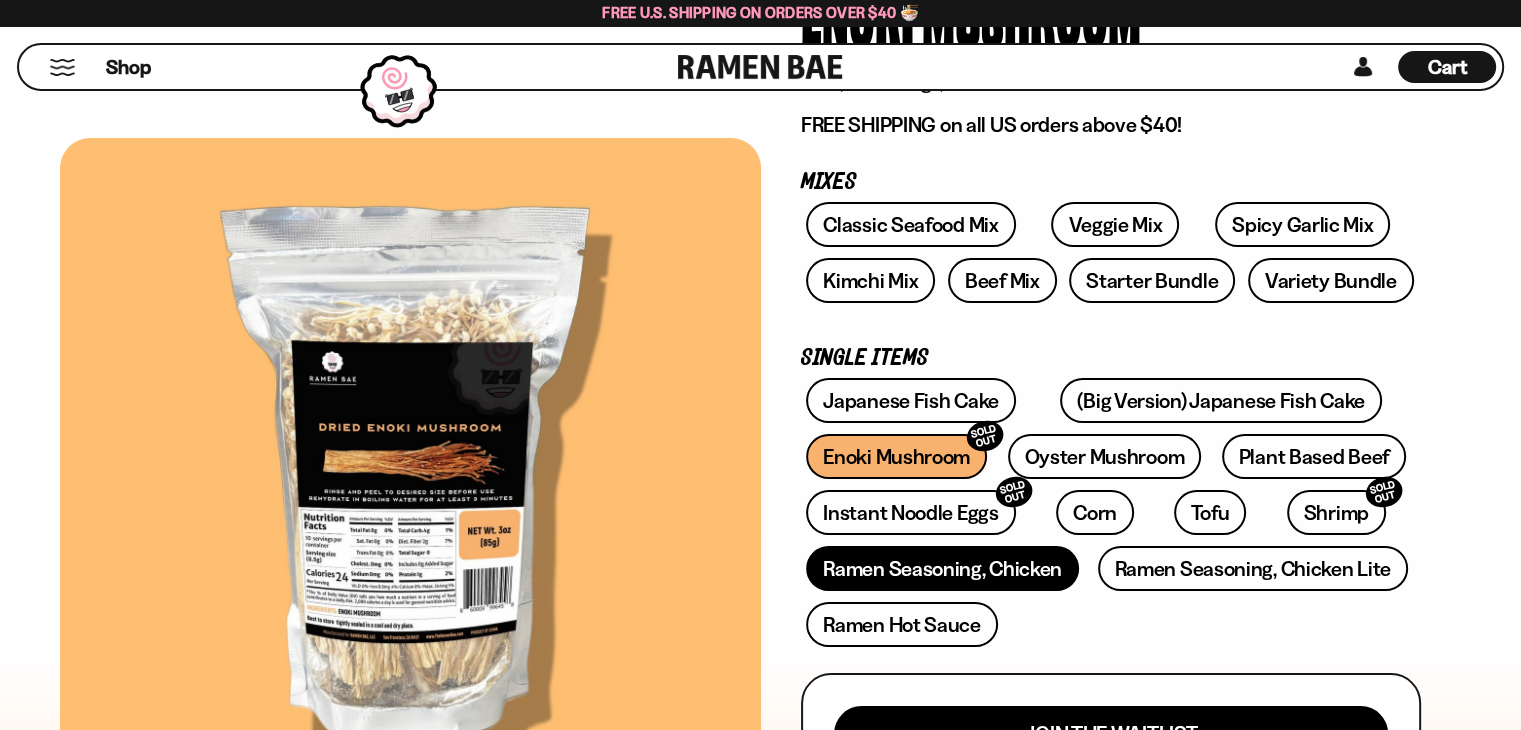 scroll, scrollTop: 400, scrollLeft: 0, axis: vertical 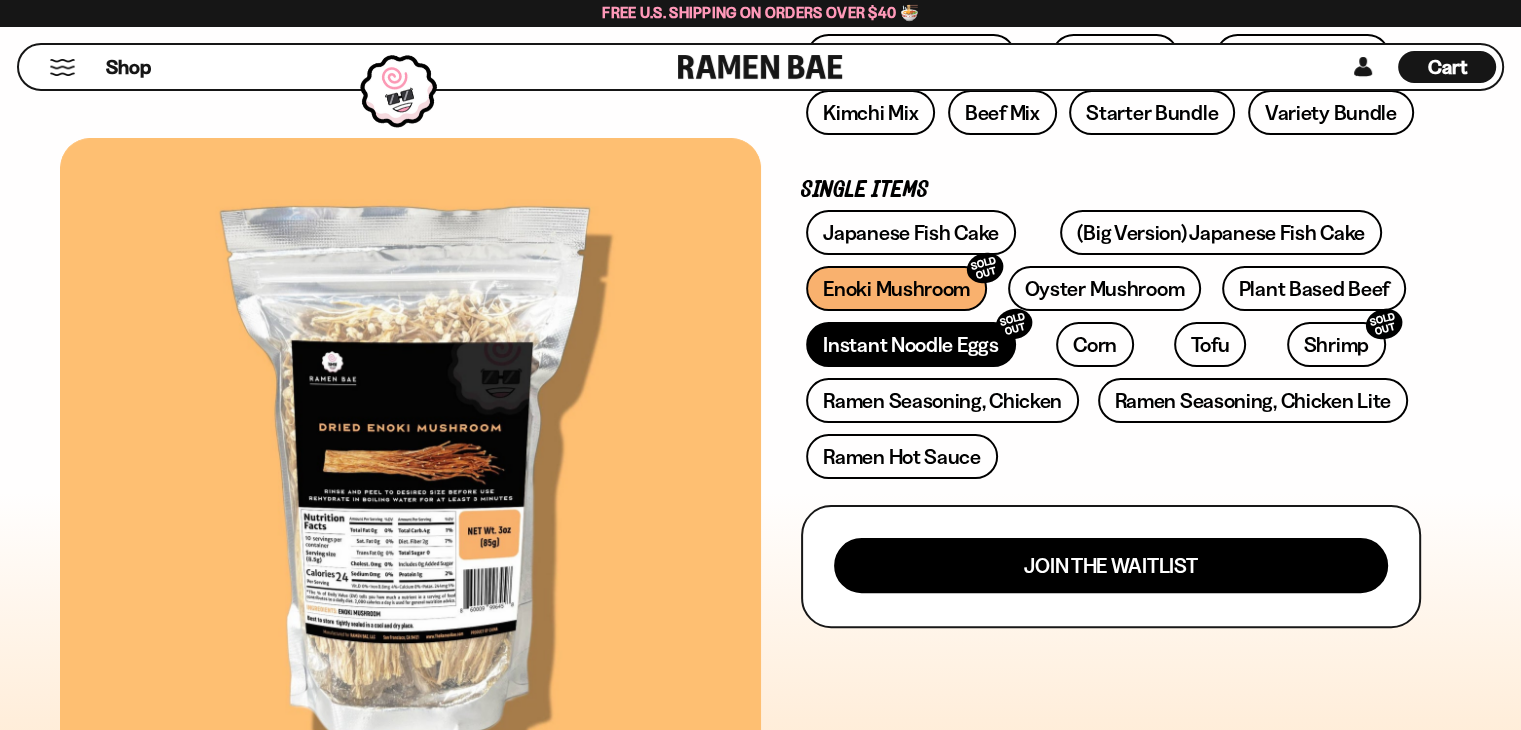 click on "Instant Noodle Eggs
SOLD OUT" at bounding box center [910, 344] 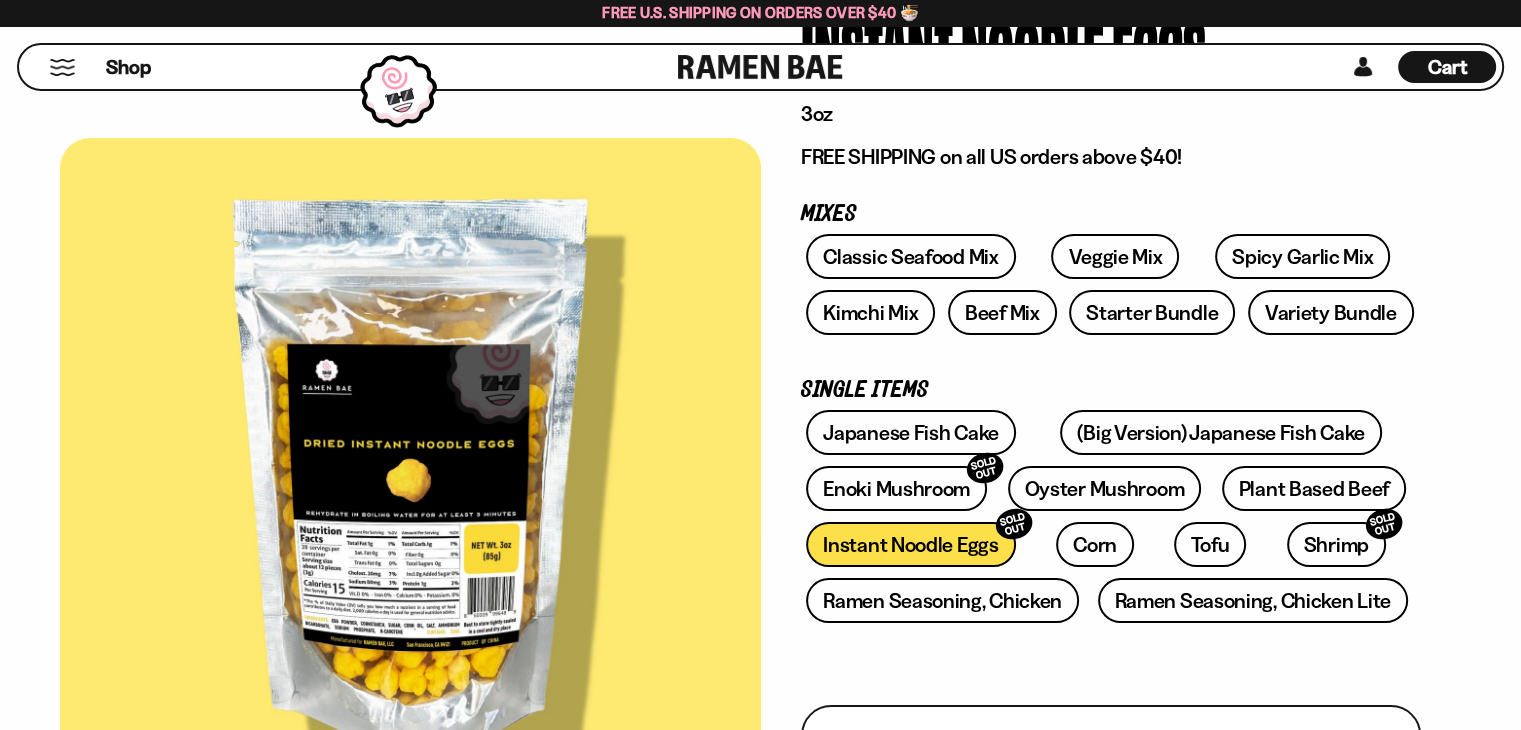 scroll, scrollTop: 300, scrollLeft: 0, axis: vertical 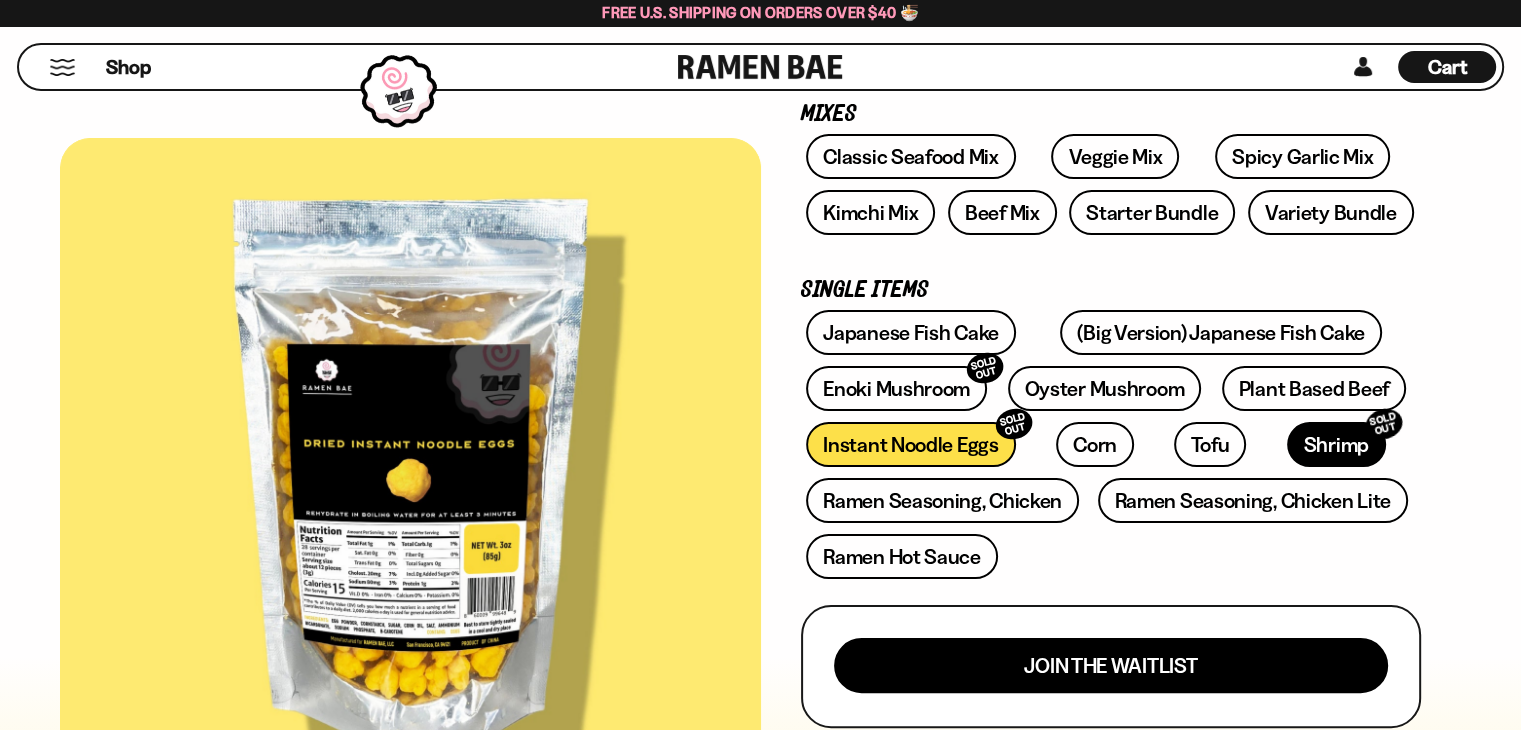 click on "Shrimp
SOLD OUT" at bounding box center [1336, 444] 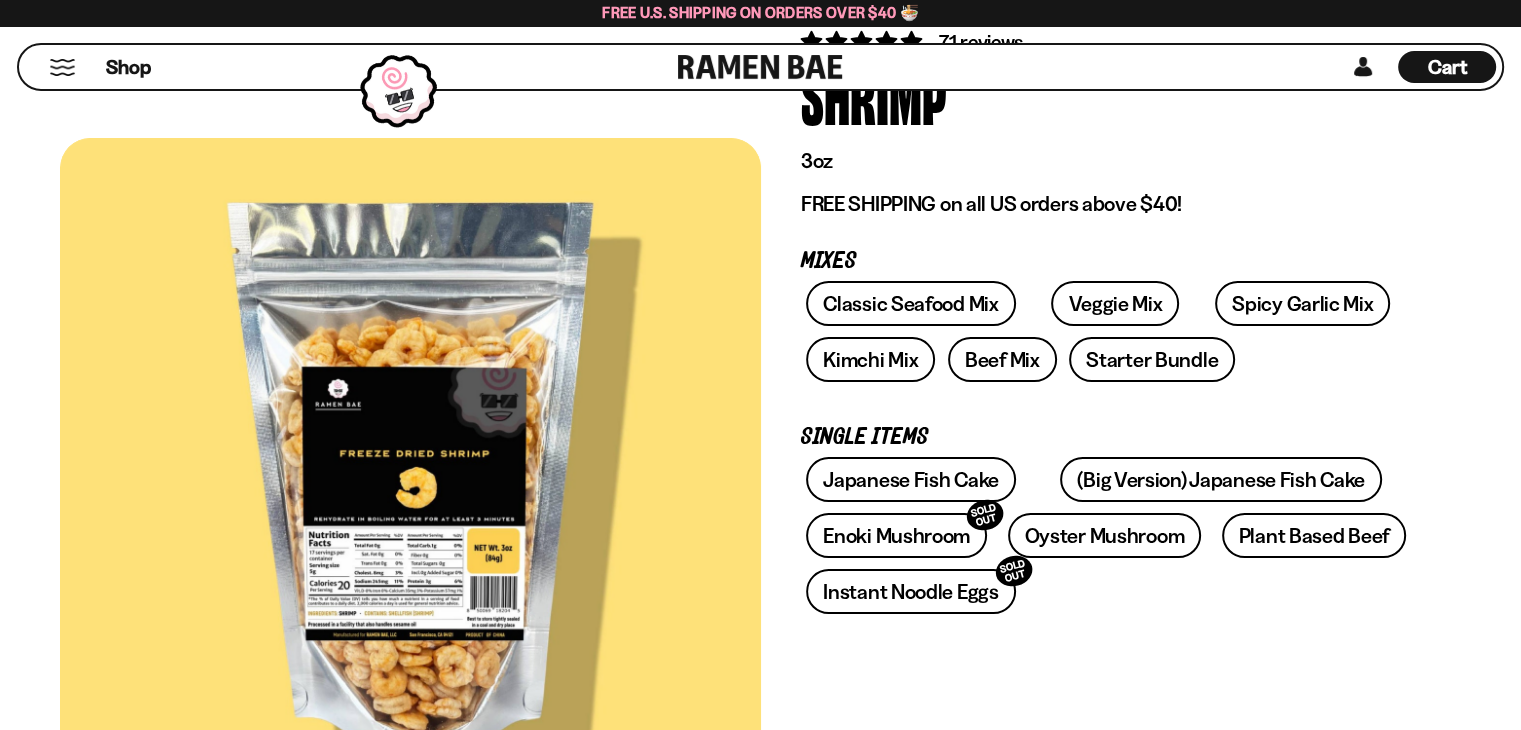 scroll, scrollTop: 200, scrollLeft: 0, axis: vertical 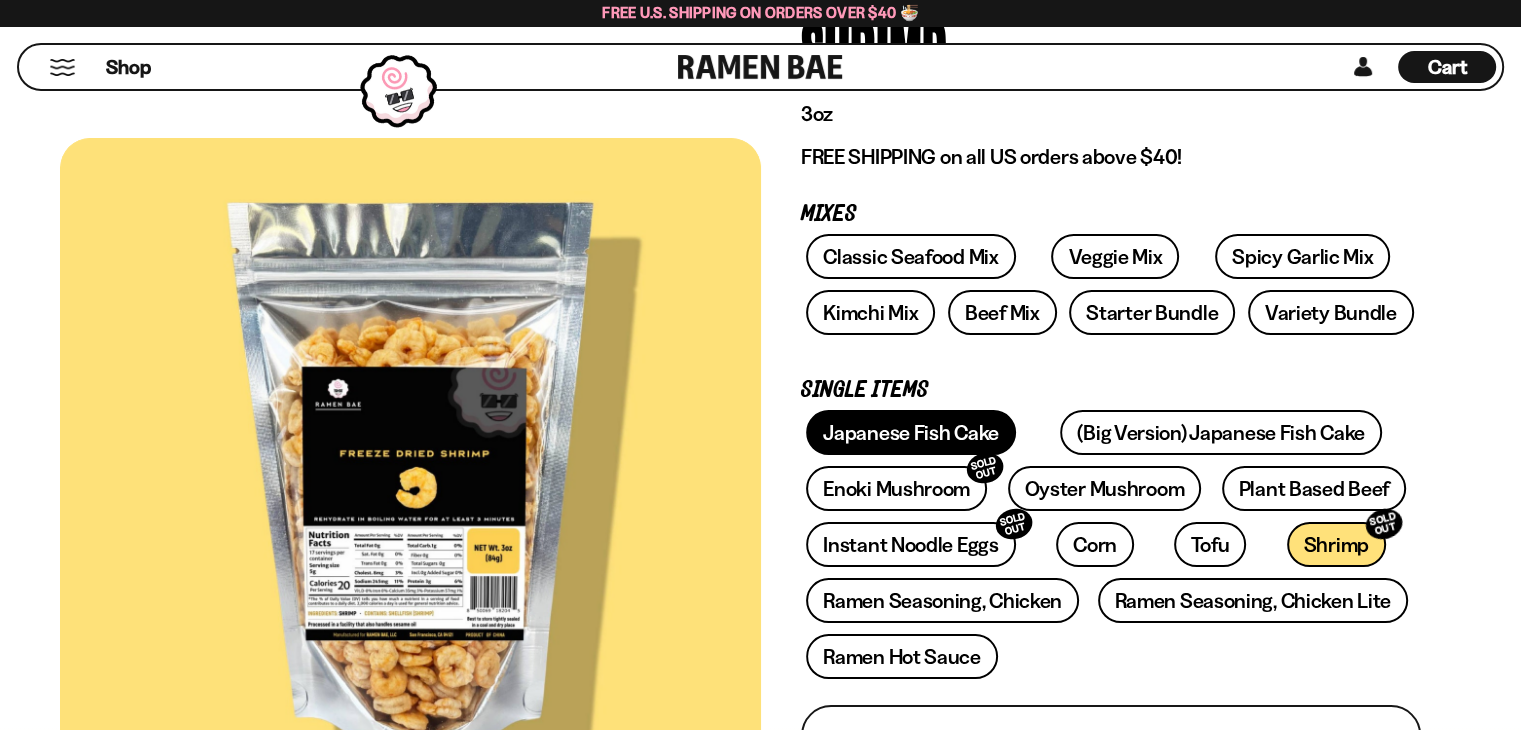 click on "Japanese Fish Cake" at bounding box center (911, 432) 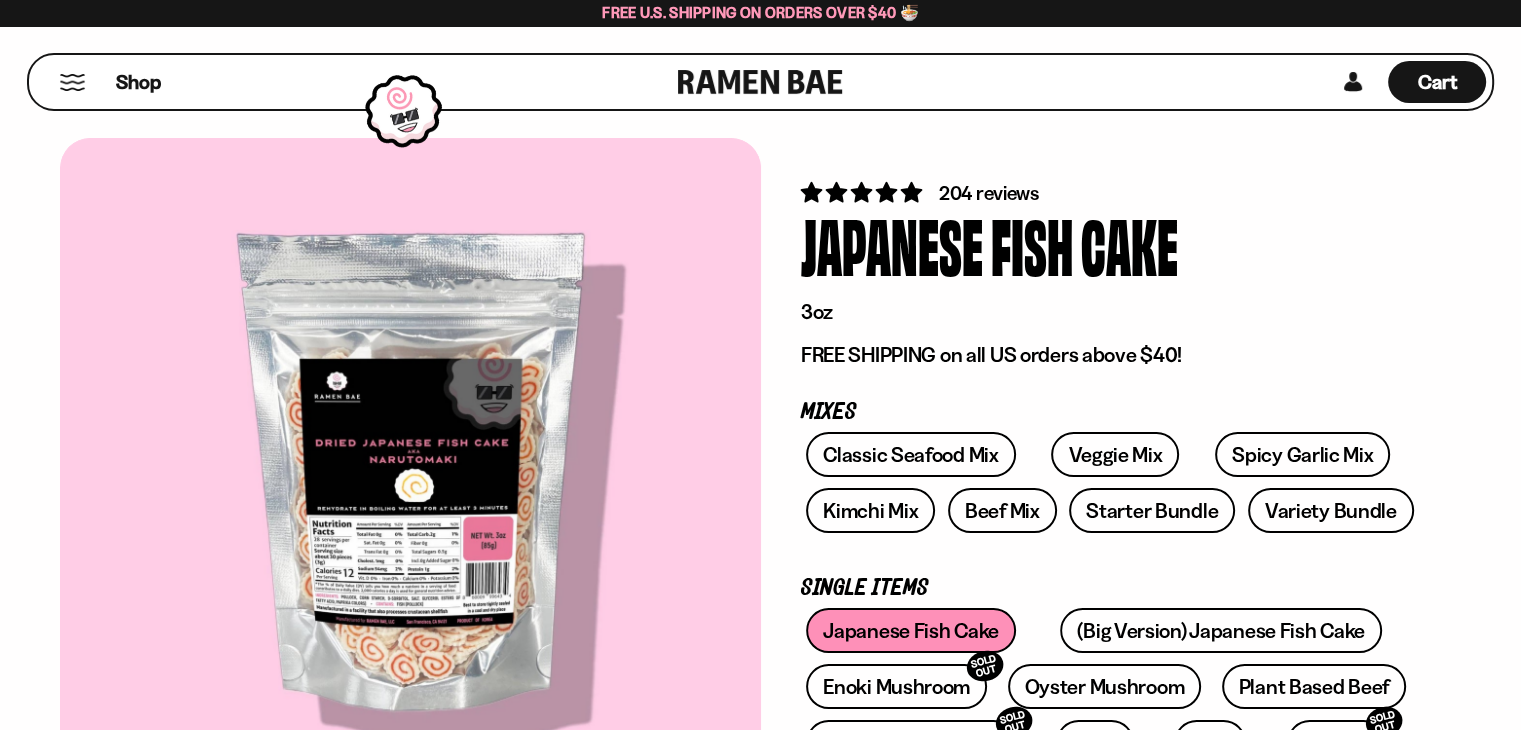 scroll, scrollTop: 0, scrollLeft: 0, axis: both 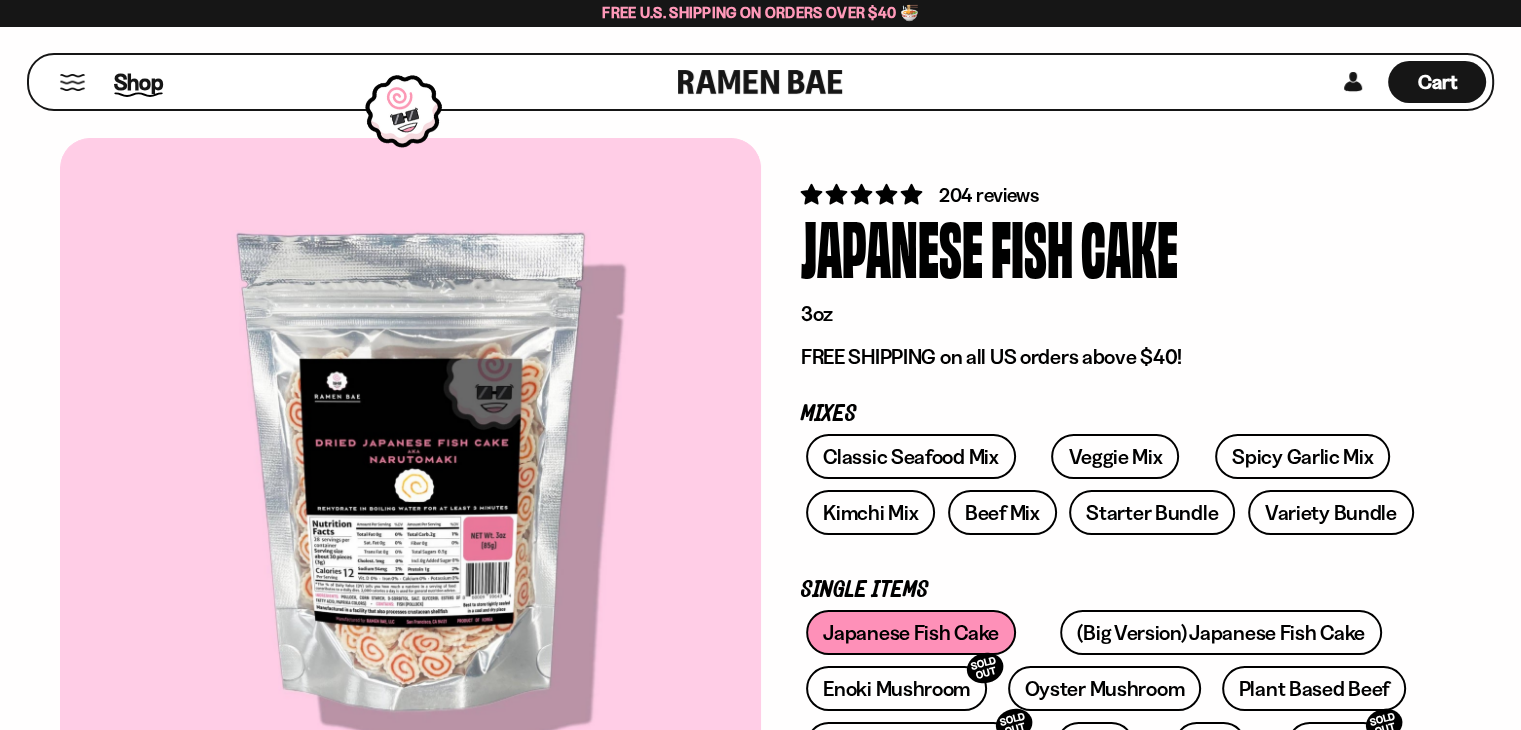 click on "Shop" at bounding box center (138, 82) 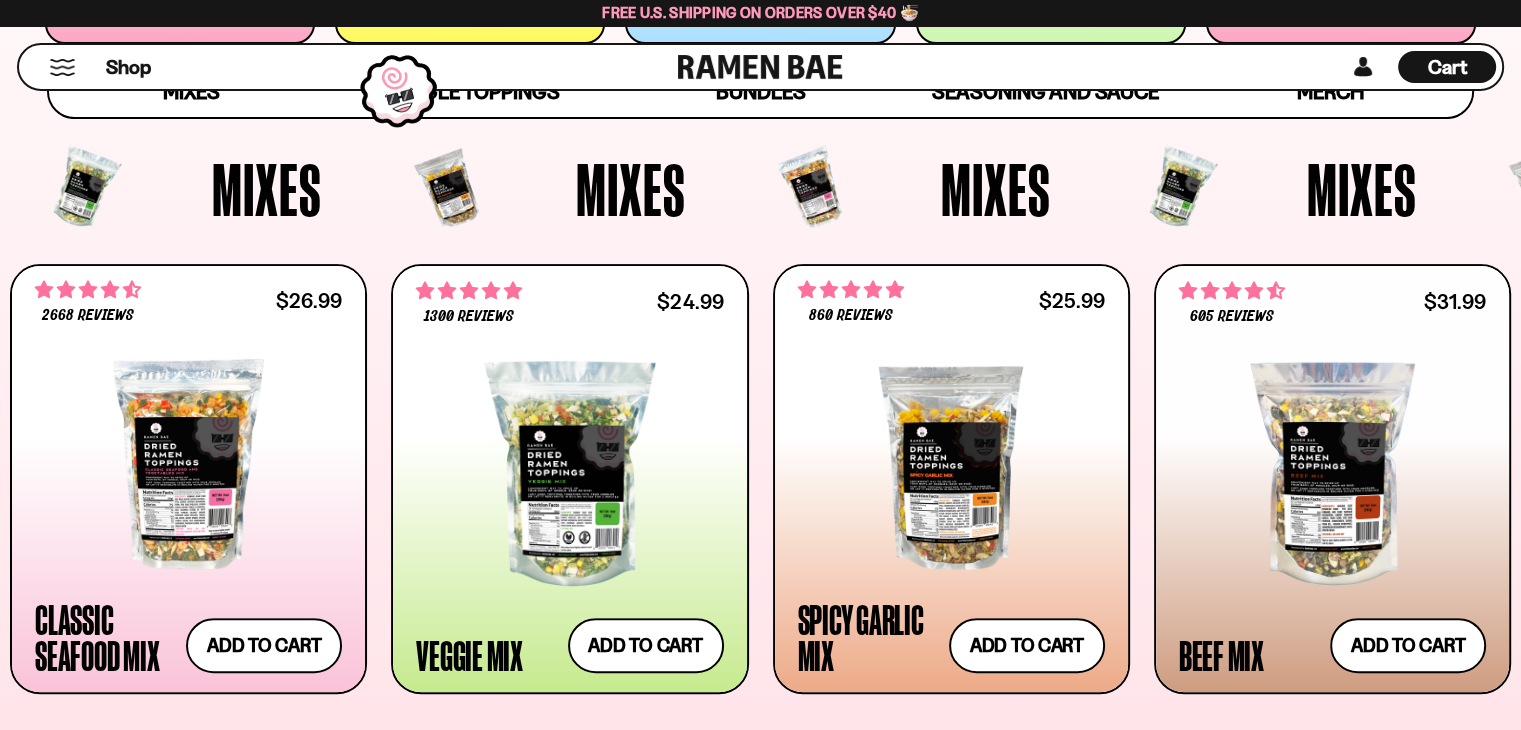 scroll, scrollTop: 300, scrollLeft: 0, axis: vertical 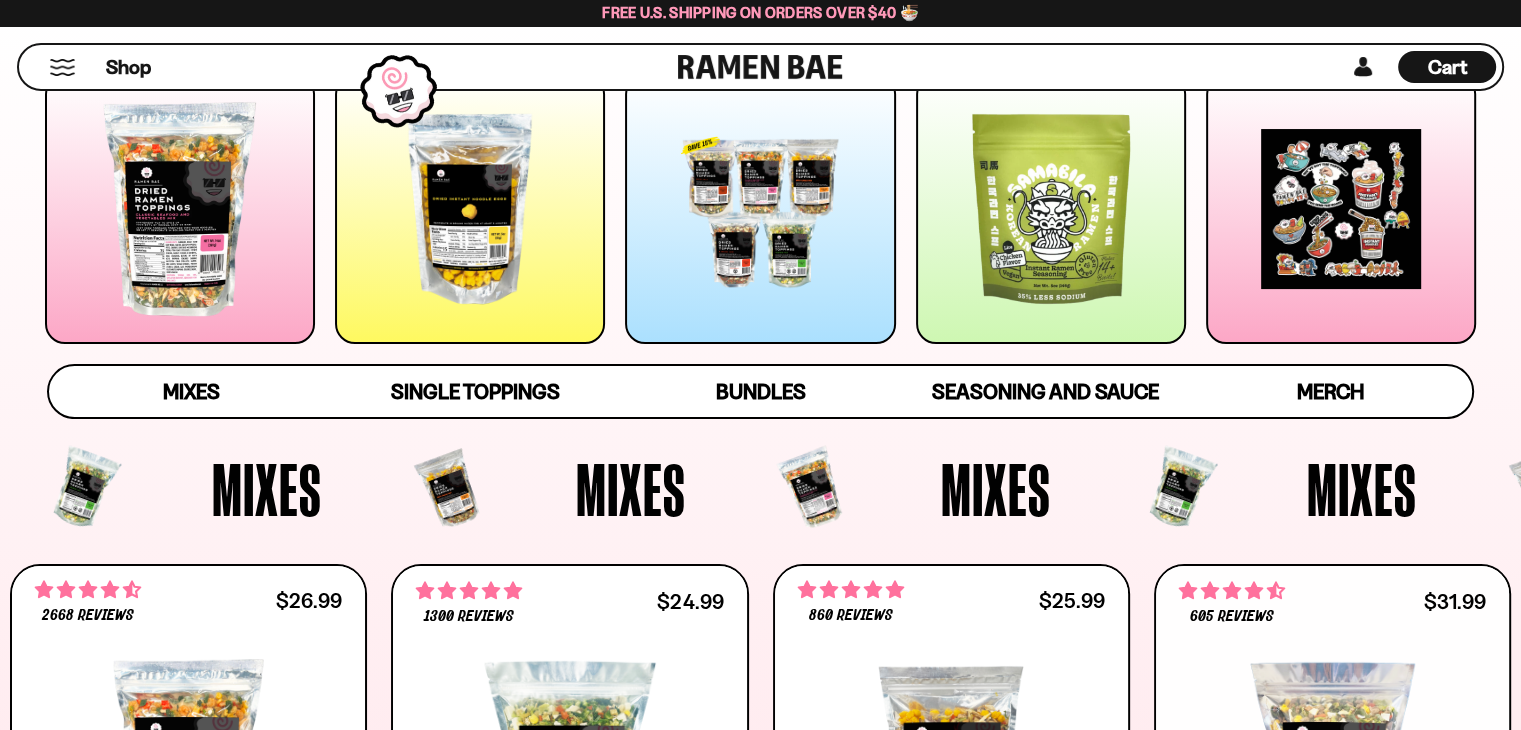 click at bounding box center [470, 209] 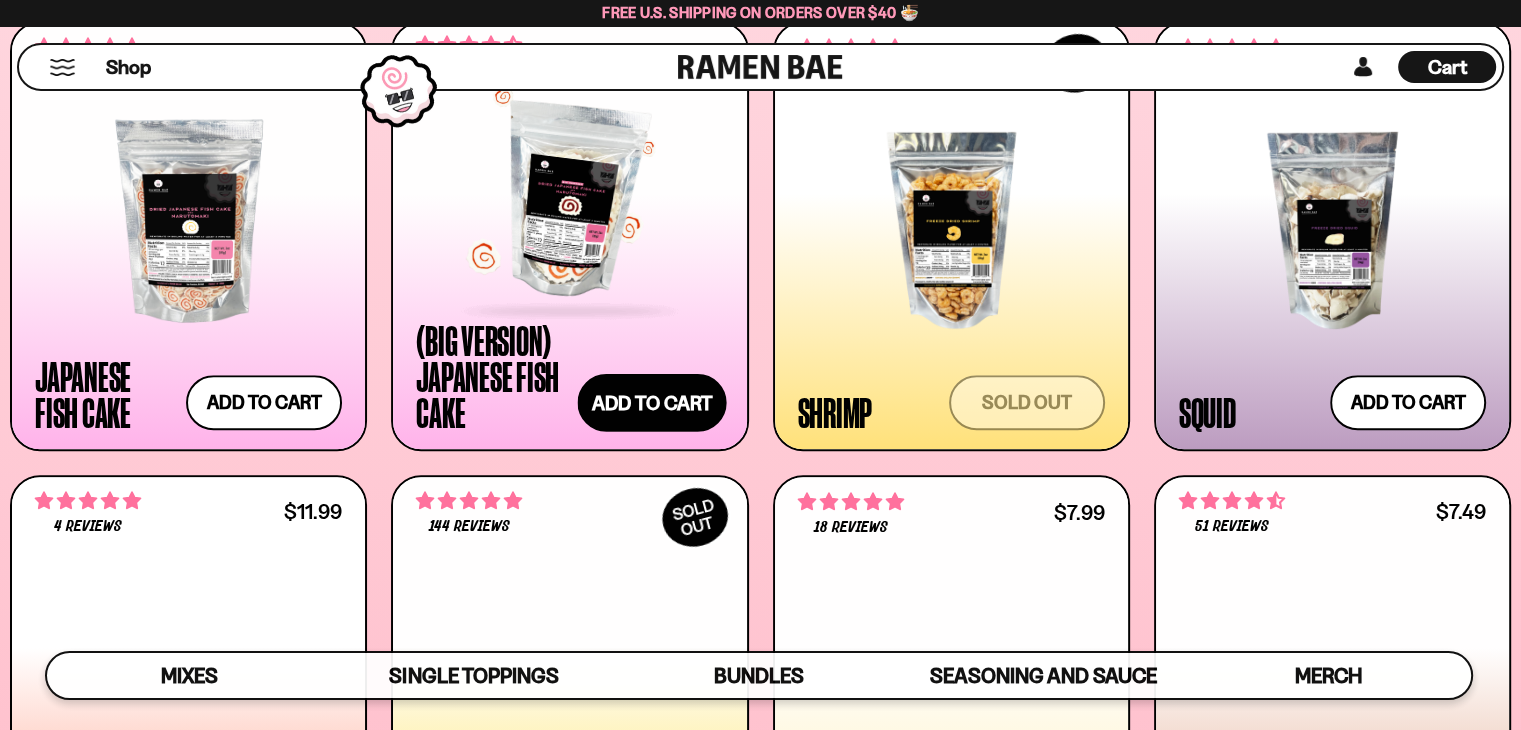 scroll, scrollTop: 1892, scrollLeft: 0, axis: vertical 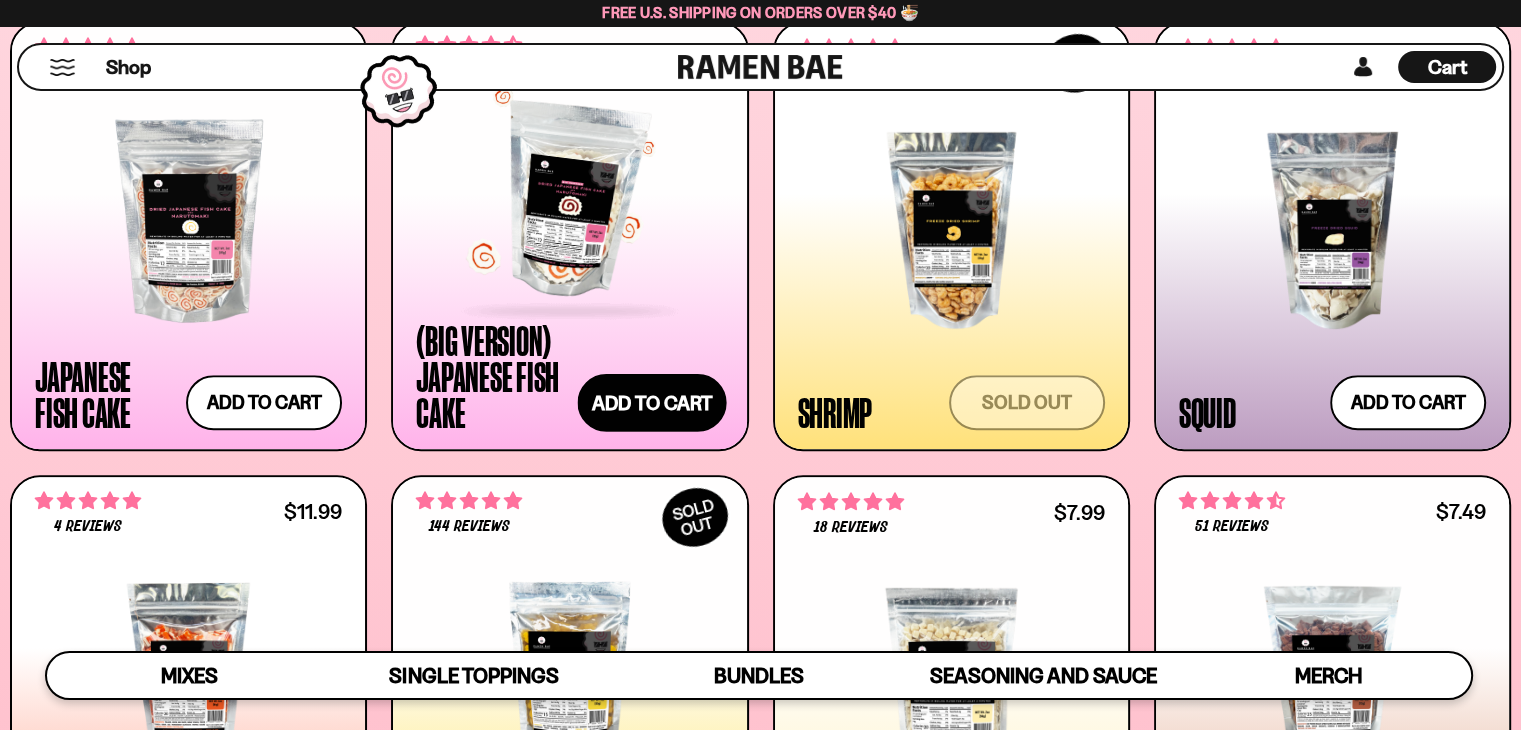 click on "Add to cart
Add
—
Regular price
$9.99
Regular price
Sale price
$9.99
Unit price
/
per" at bounding box center (653, 403) 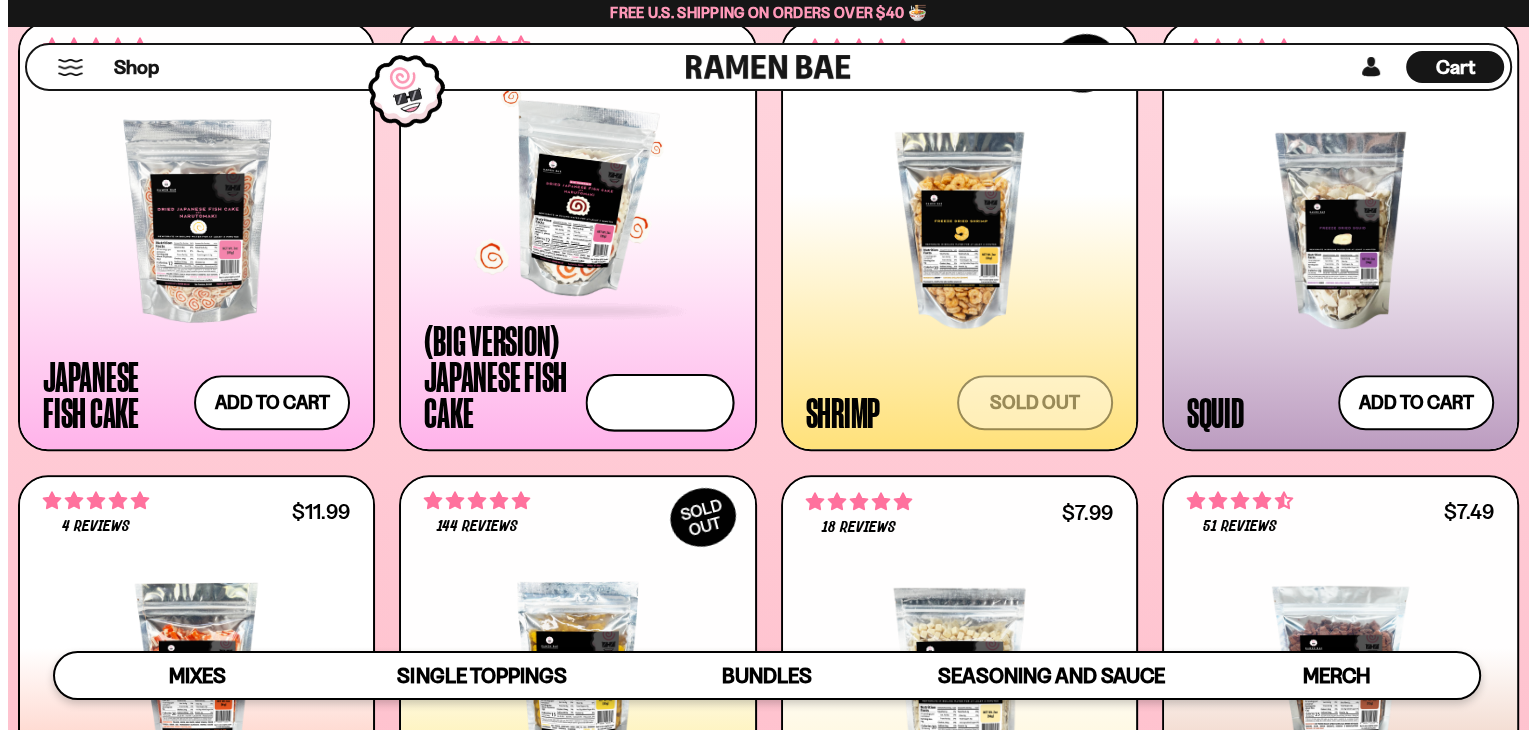 scroll, scrollTop: 1904, scrollLeft: 0, axis: vertical 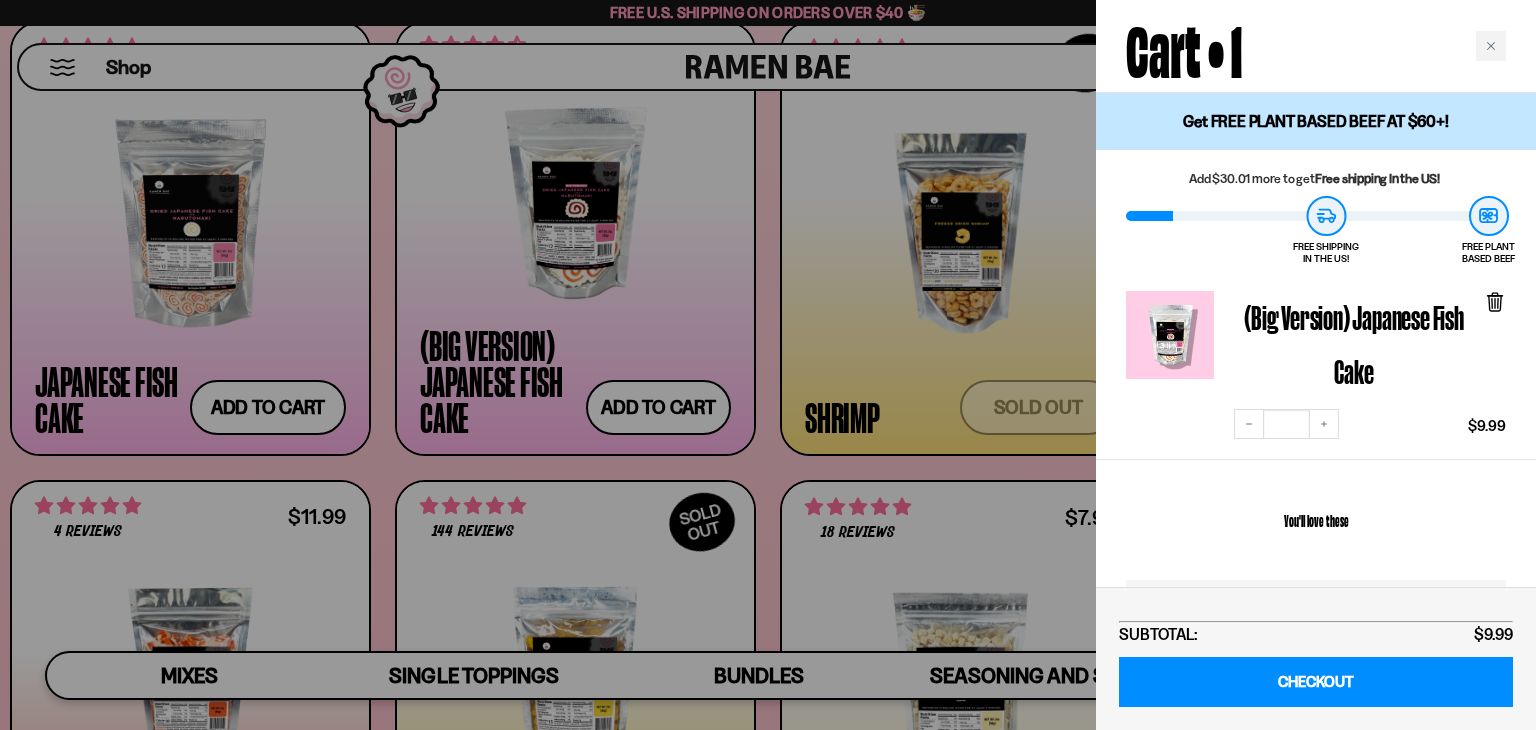 click at bounding box center (768, 365) 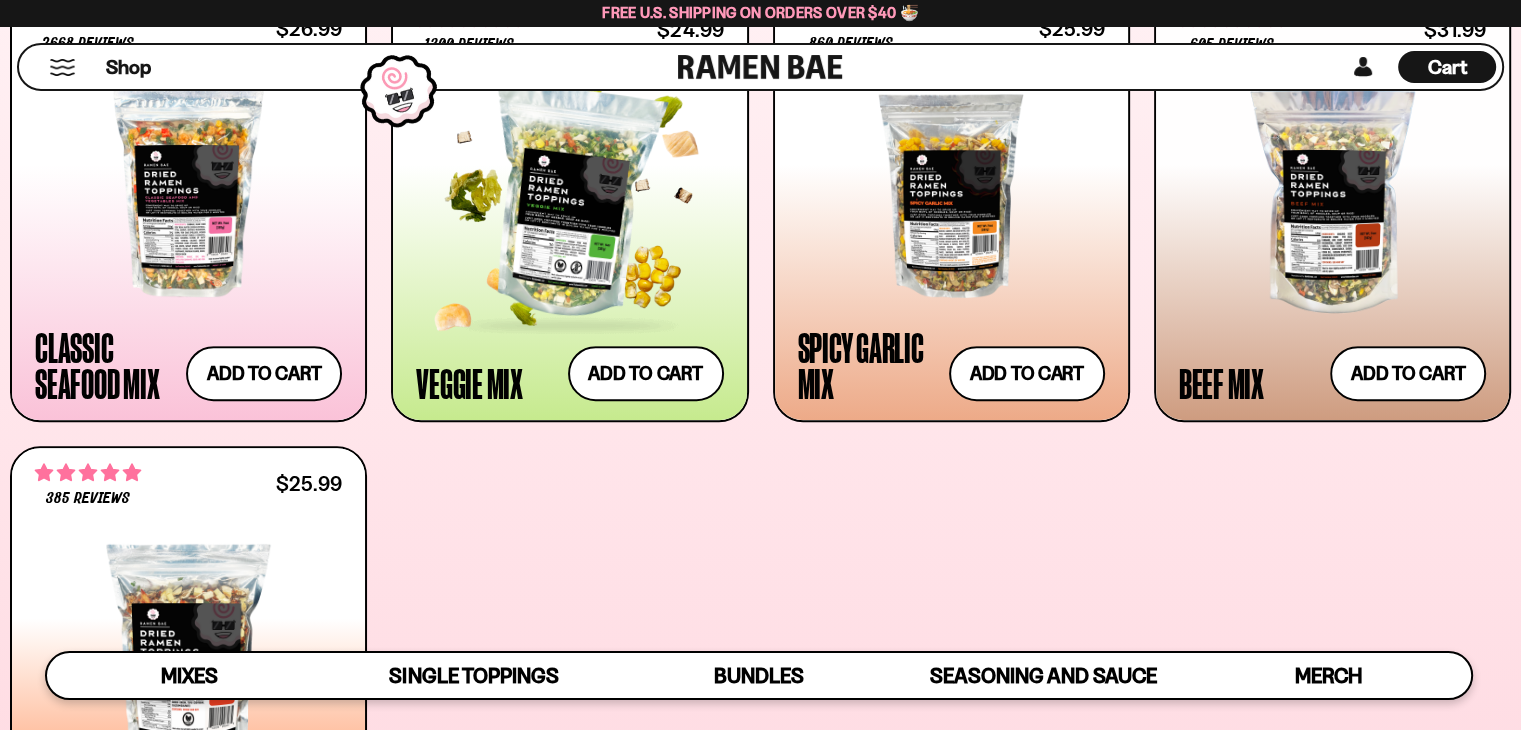 scroll, scrollTop: 892, scrollLeft: 0, axis: vertical 